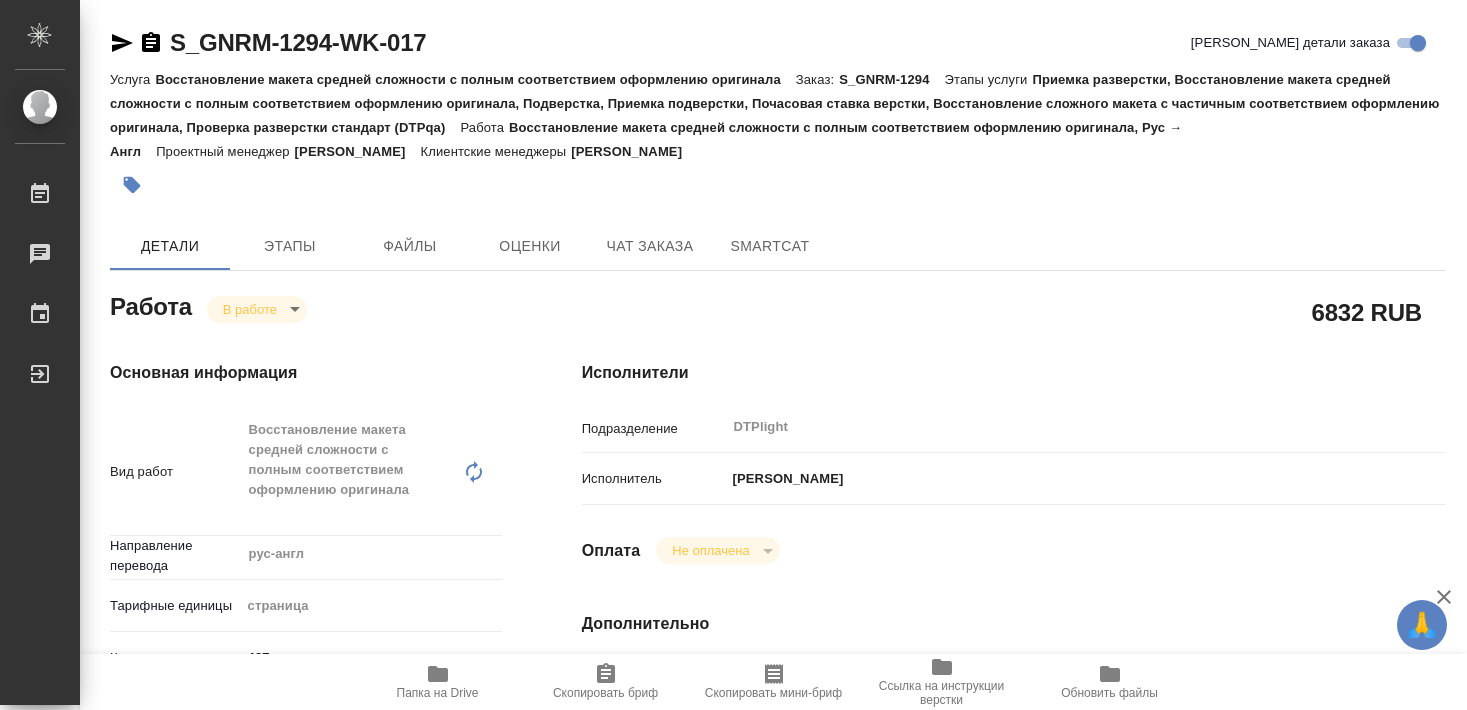 scroll, scrollTop: 0, scrollLeft: 0, axis: both 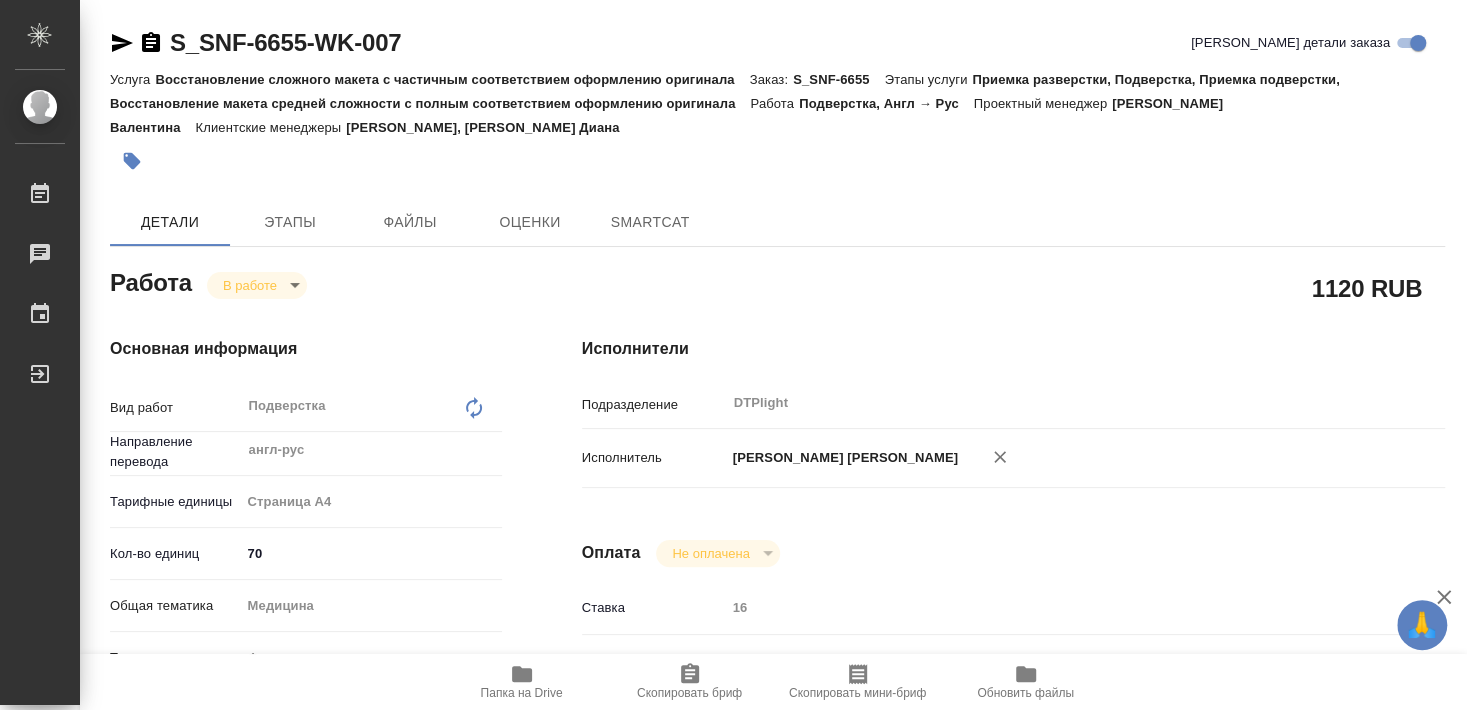 type on "x" 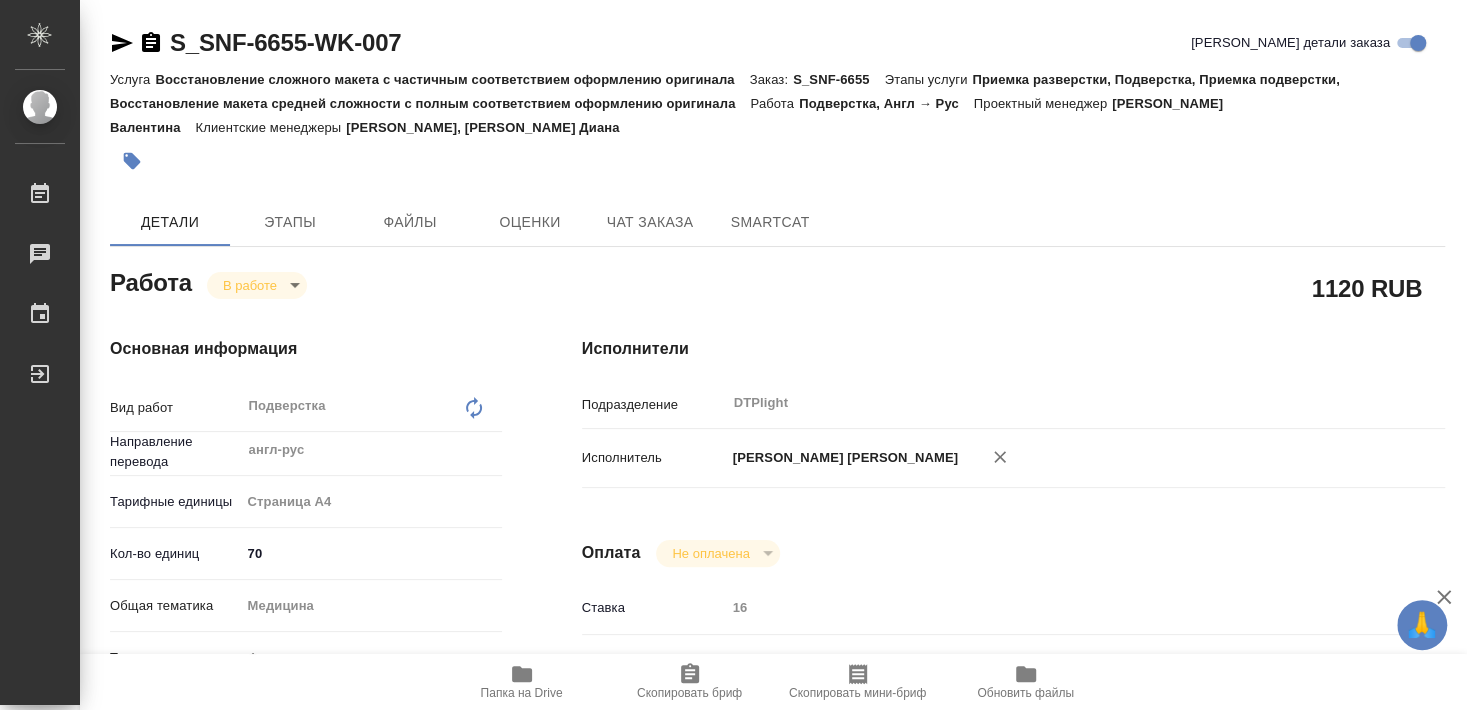 type on "x" 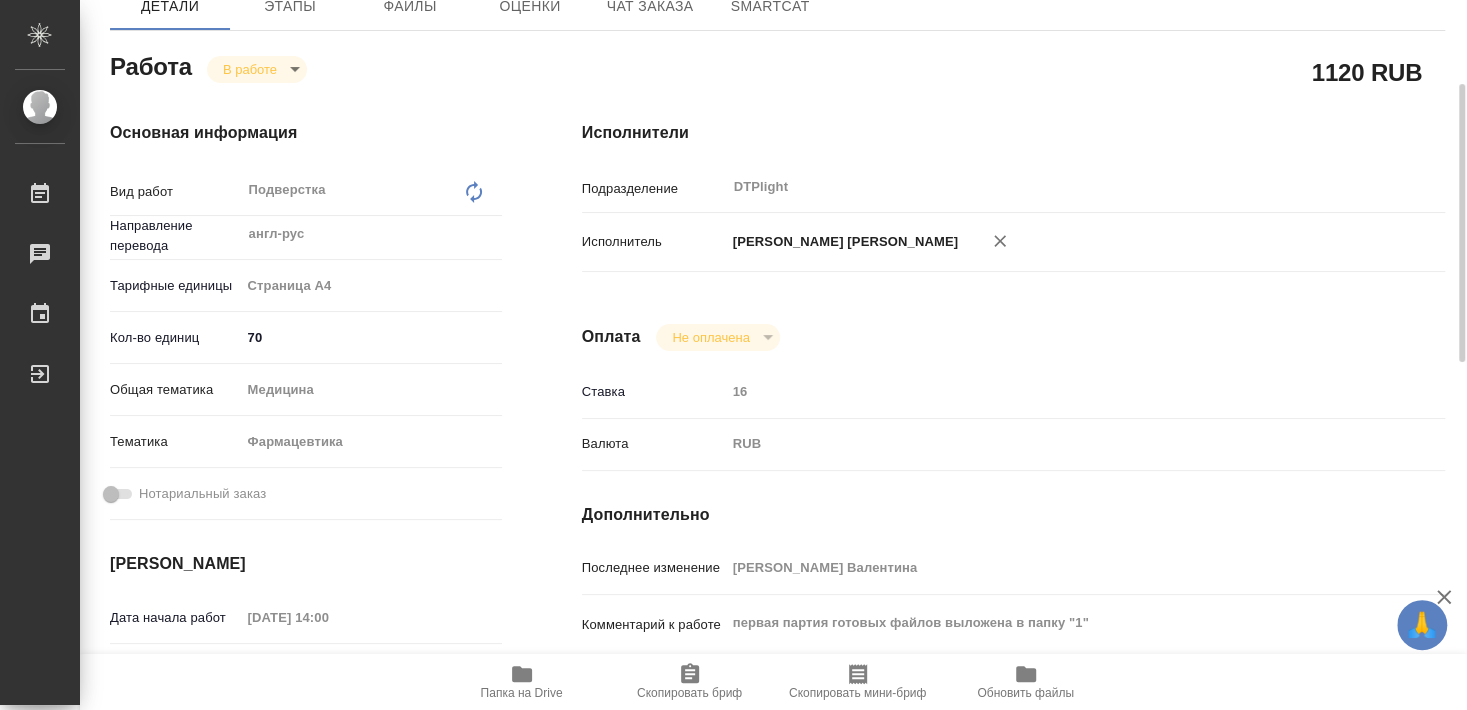 scroll, scrollTop: 324, scrollLeft: 0, axis: vertical 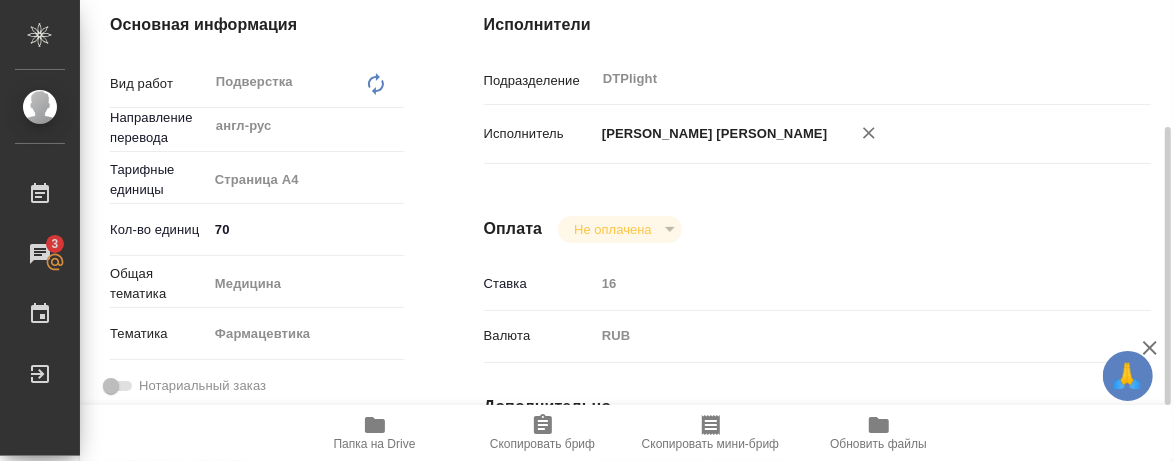 type on "x" 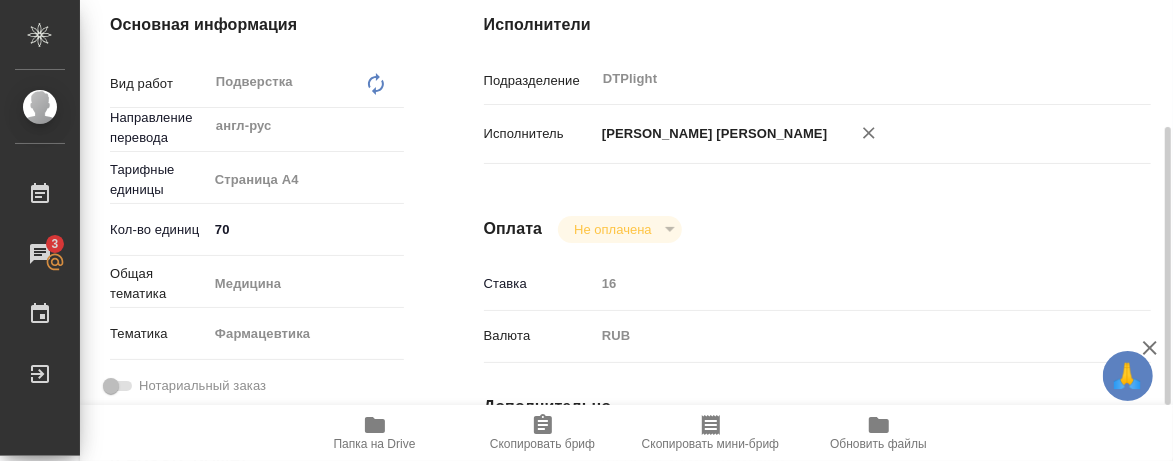 type on "x" 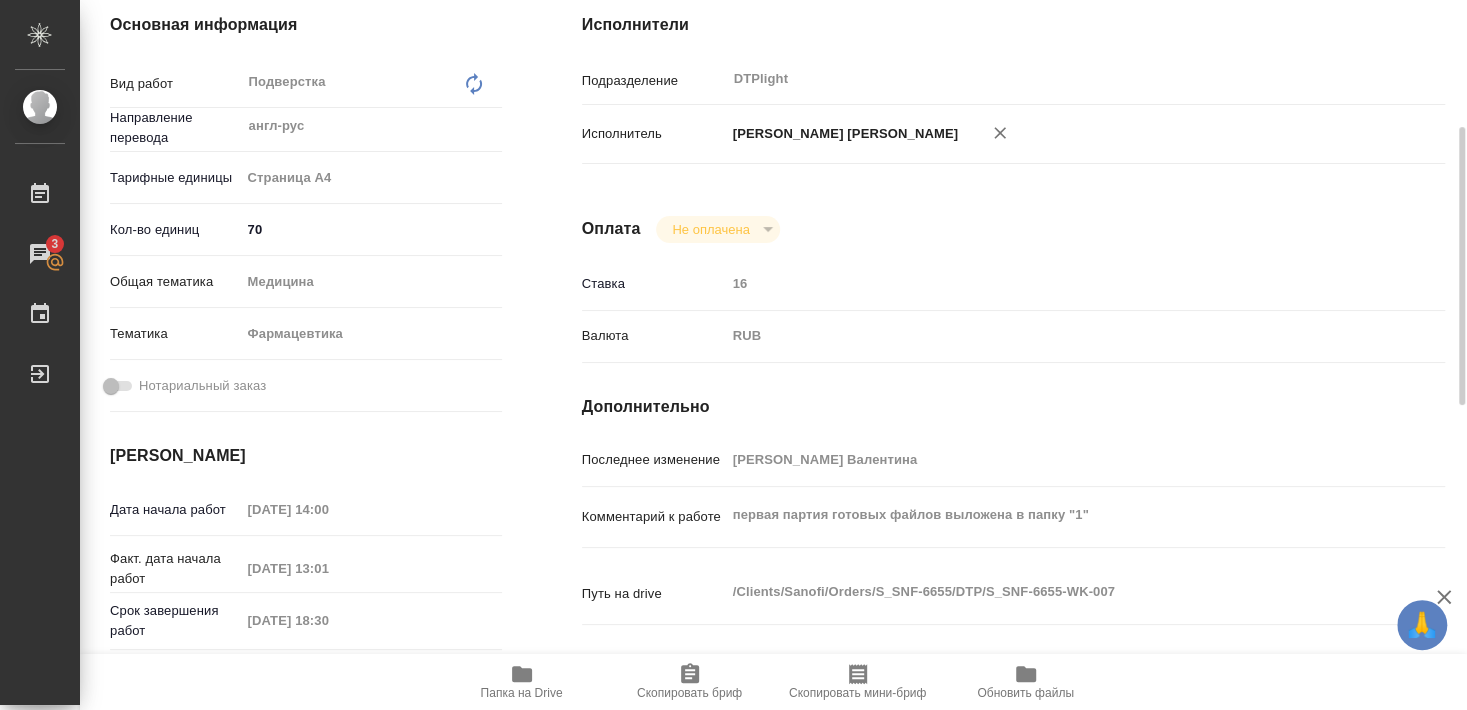 type on "x" 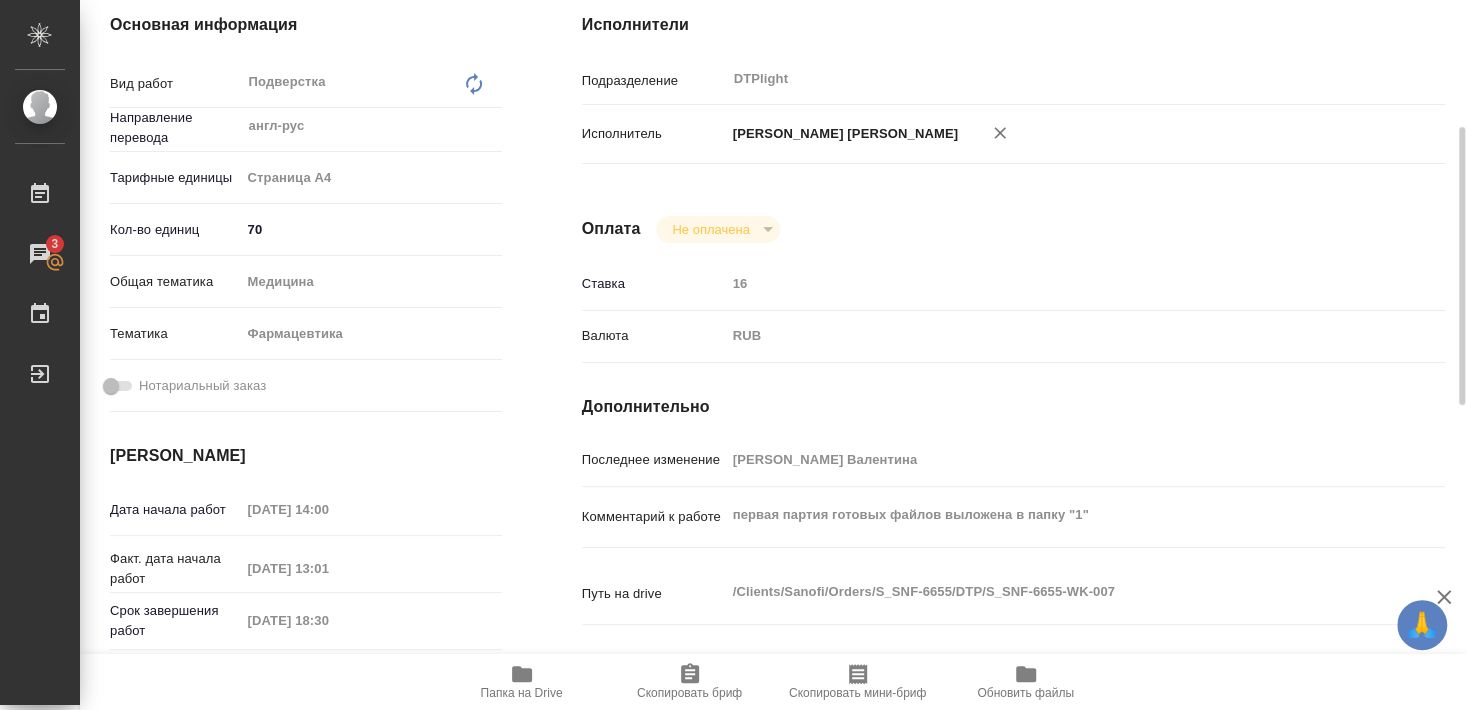 type on "x" 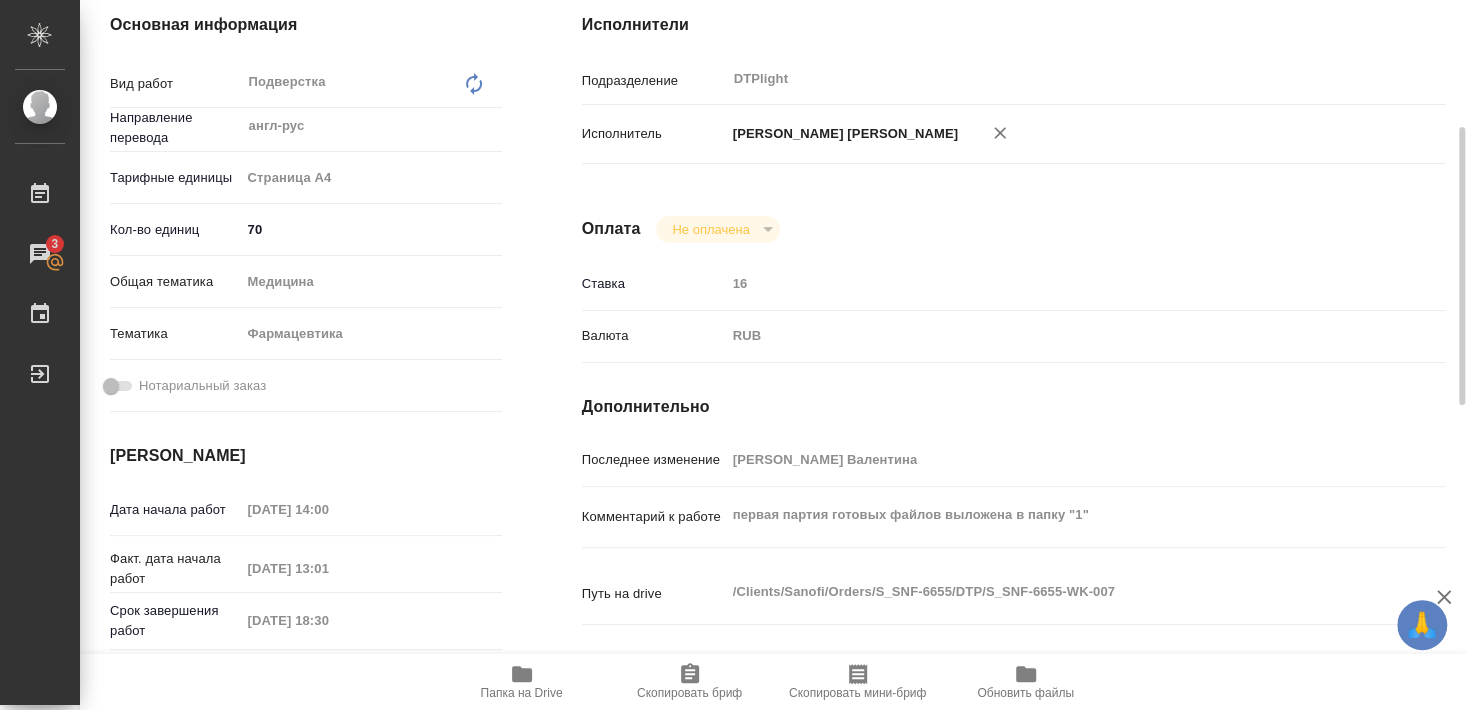 type on "x" 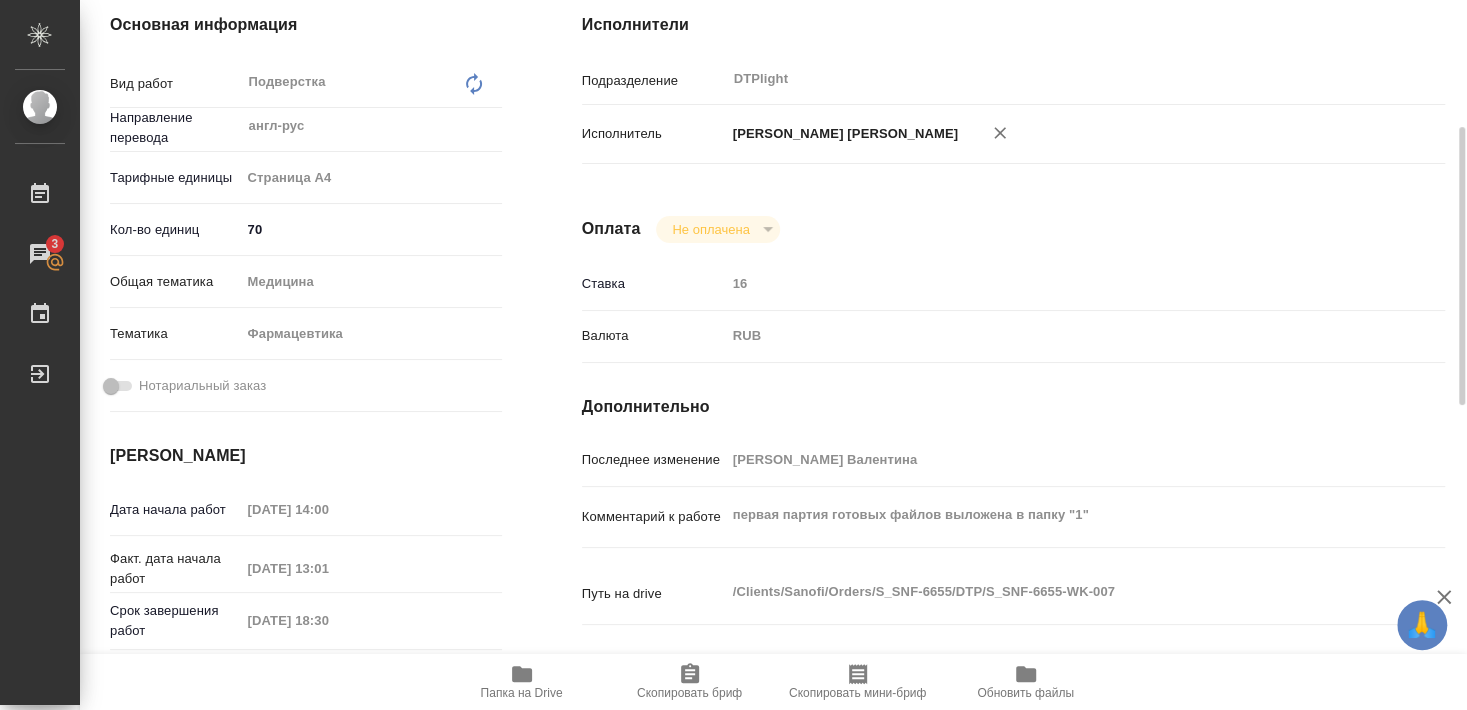 type on "x" 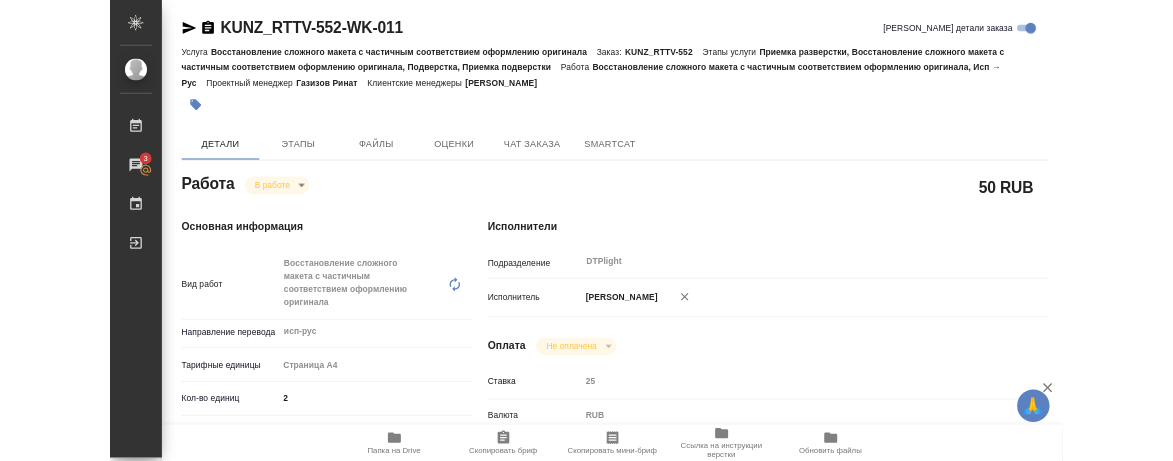 scroll, scrollTop: 0, scrollLeft: 0, axis: both 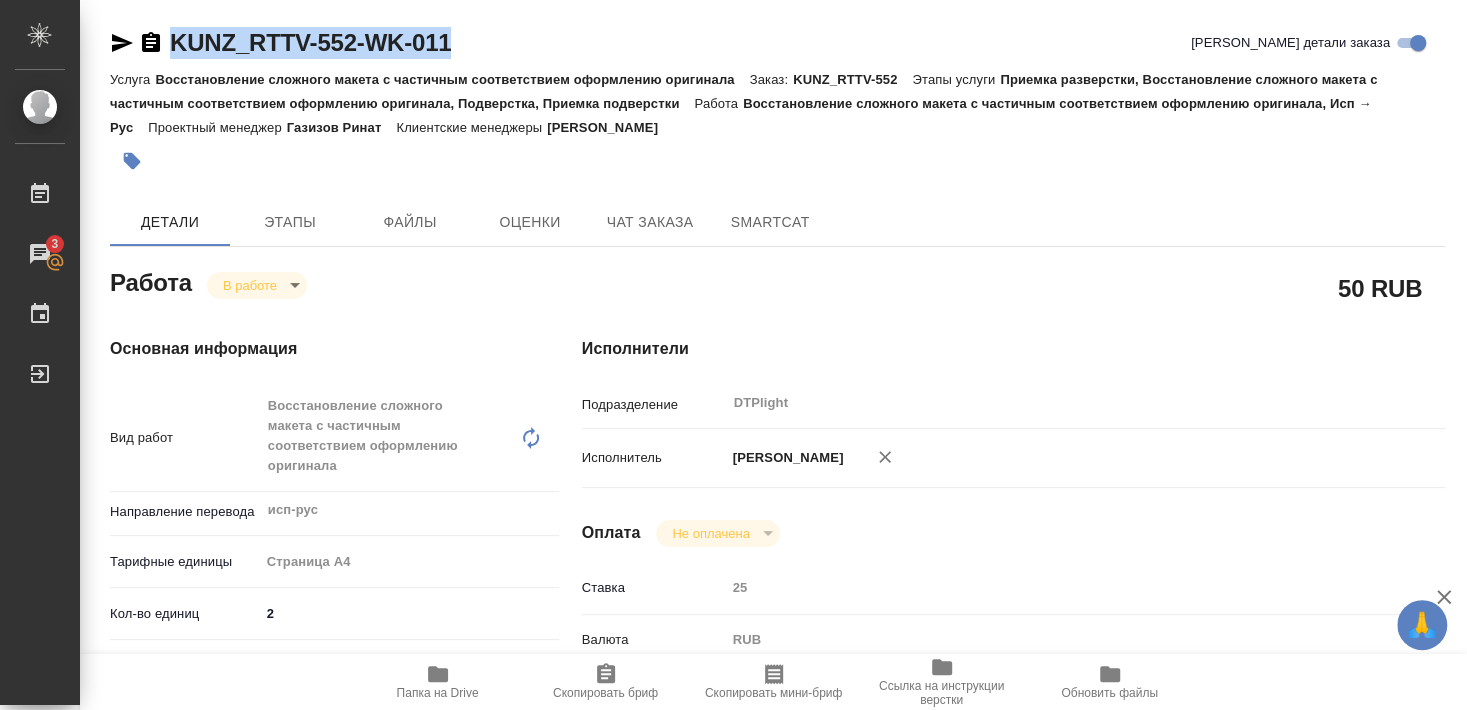 drag, startPoint x: 166, startPoint y: 59, endPoint x: 457, endPoint y: 38, distance: 291.75674 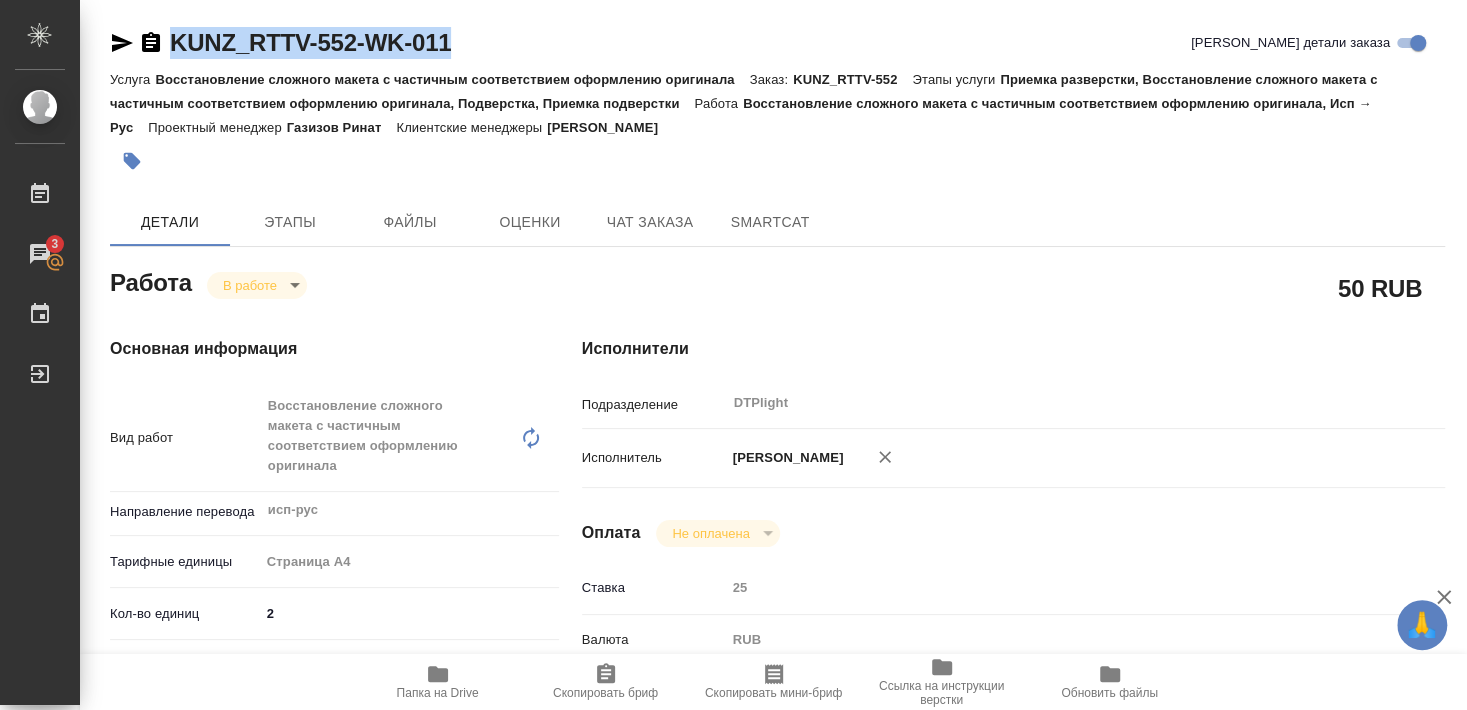 click on "KUNZ_RTTV-552-WK-011 Кратко детали заказа" at bounding box center (777, 43) 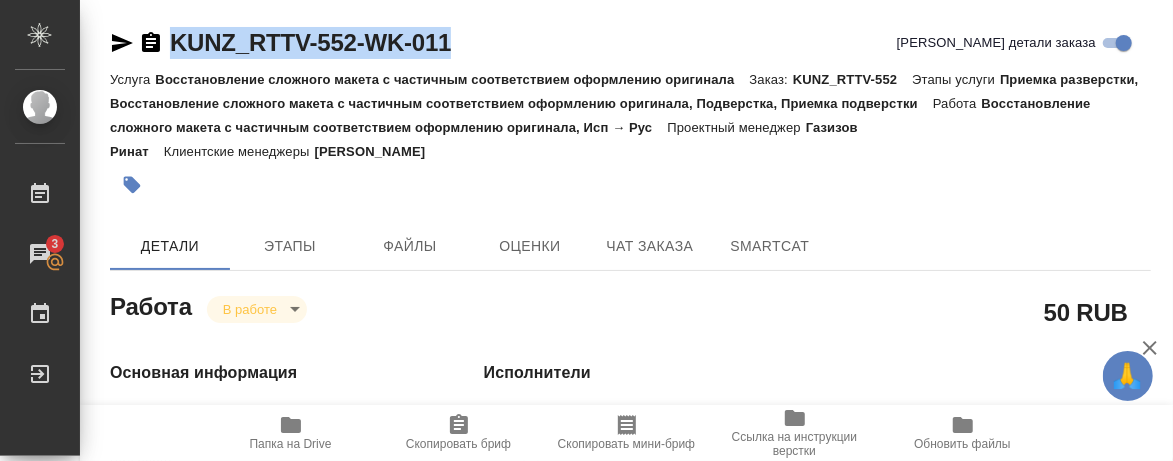 click on "50 RUB" at bounding box center (817, 312) 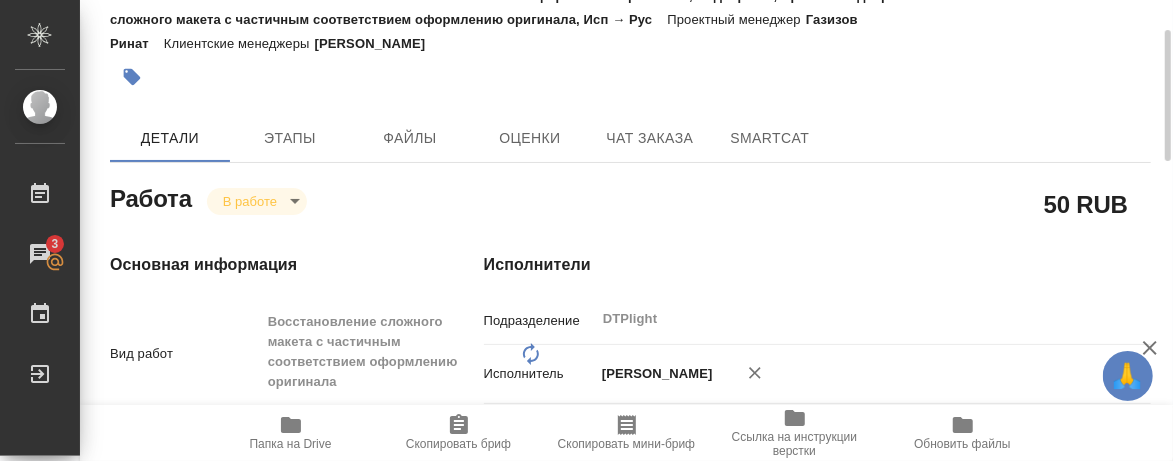 scroll, scrollTop: 216, scrollLeft: 0, axis: vertical 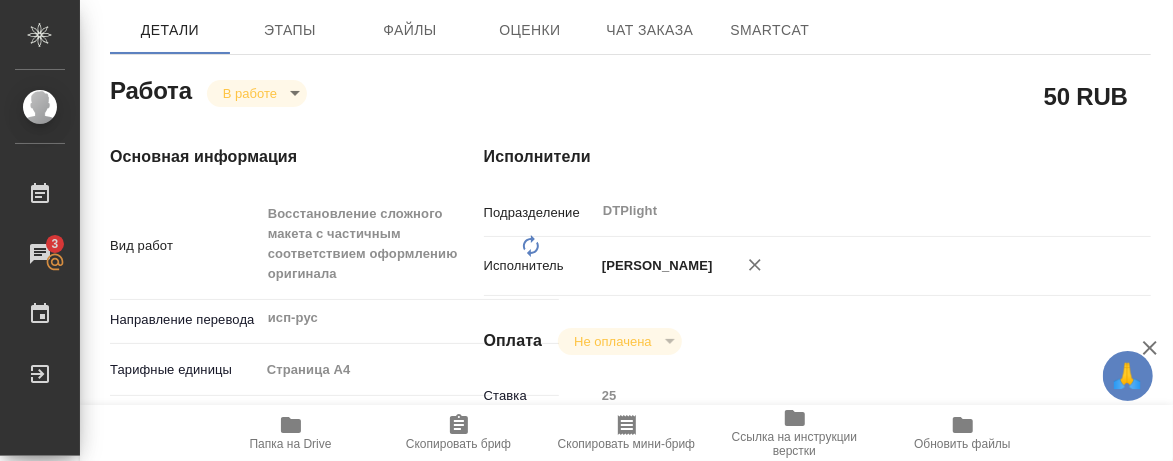 click on "50 RUB" at bounding box center (817, 96) 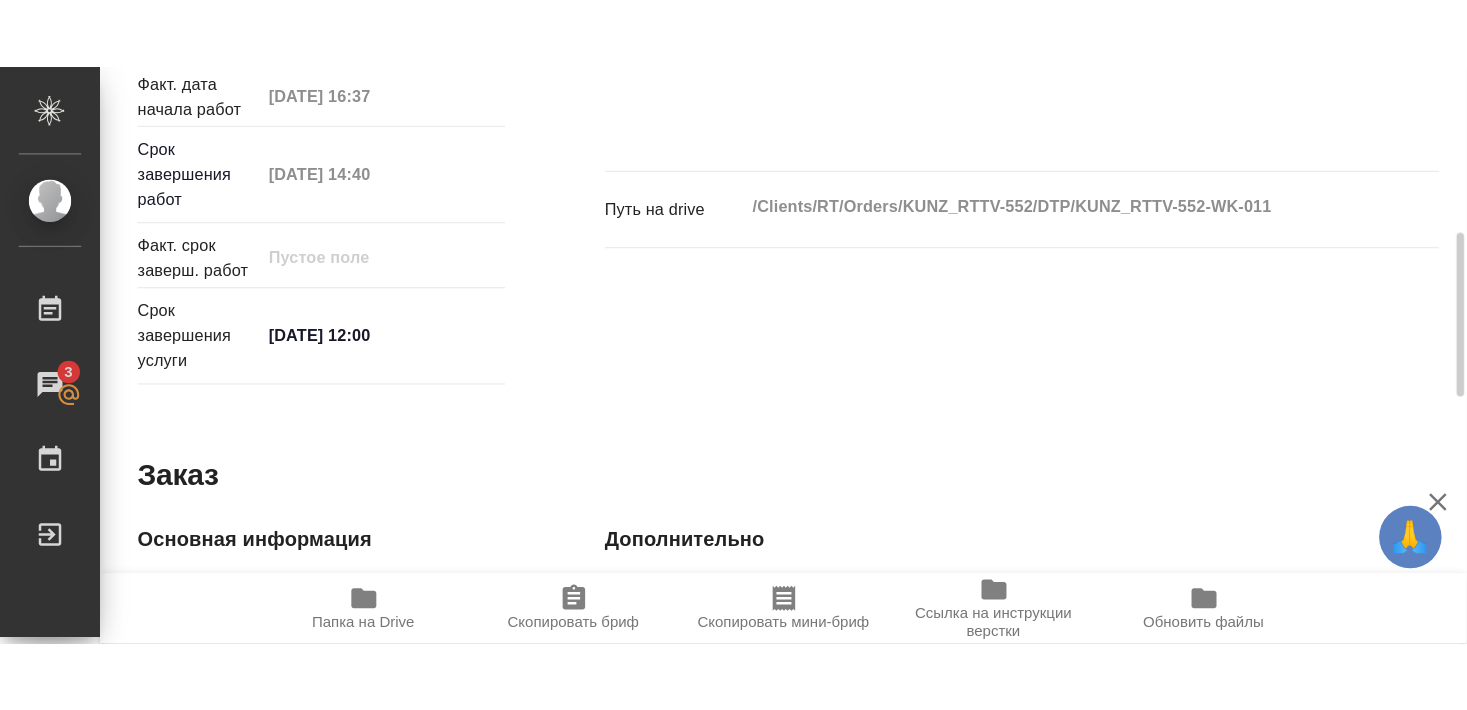 scroll, scrollTop: 737, scrollLeft: 0, axis: vertical 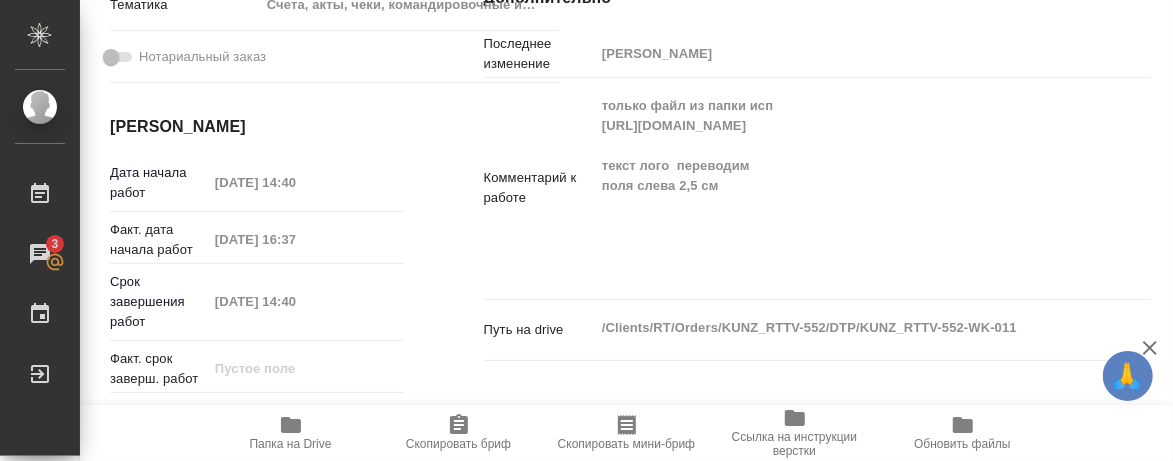 click 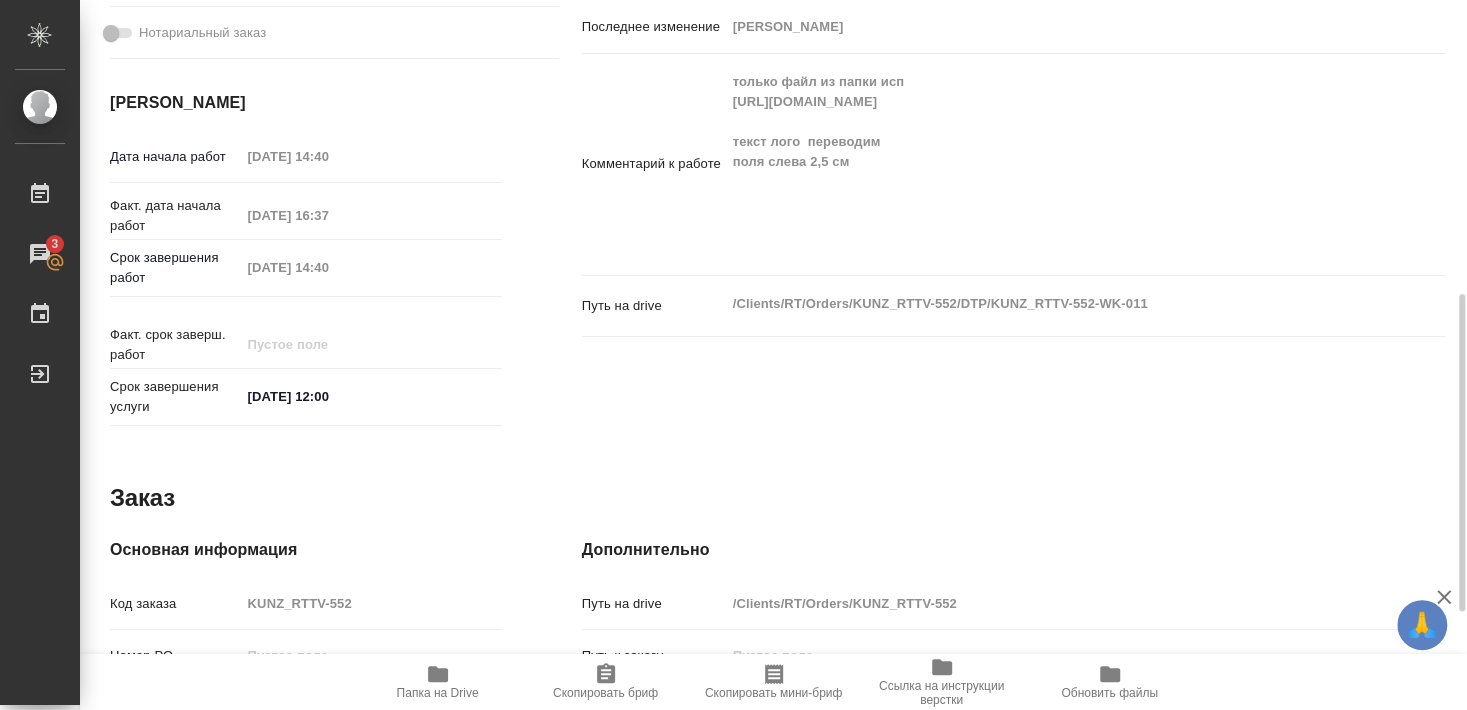 scroll, scrollTop: 713, scrollLeft: 0, axis: vertical 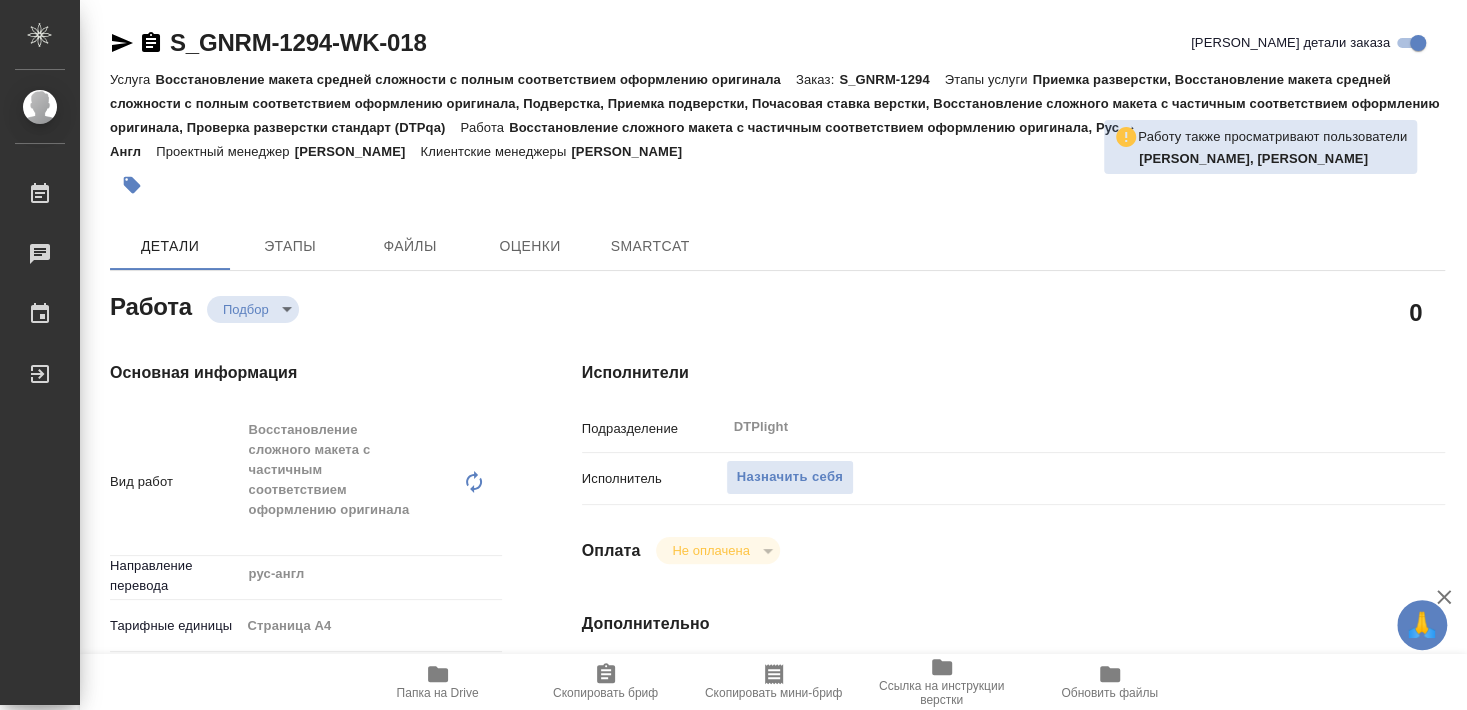 type on "x" 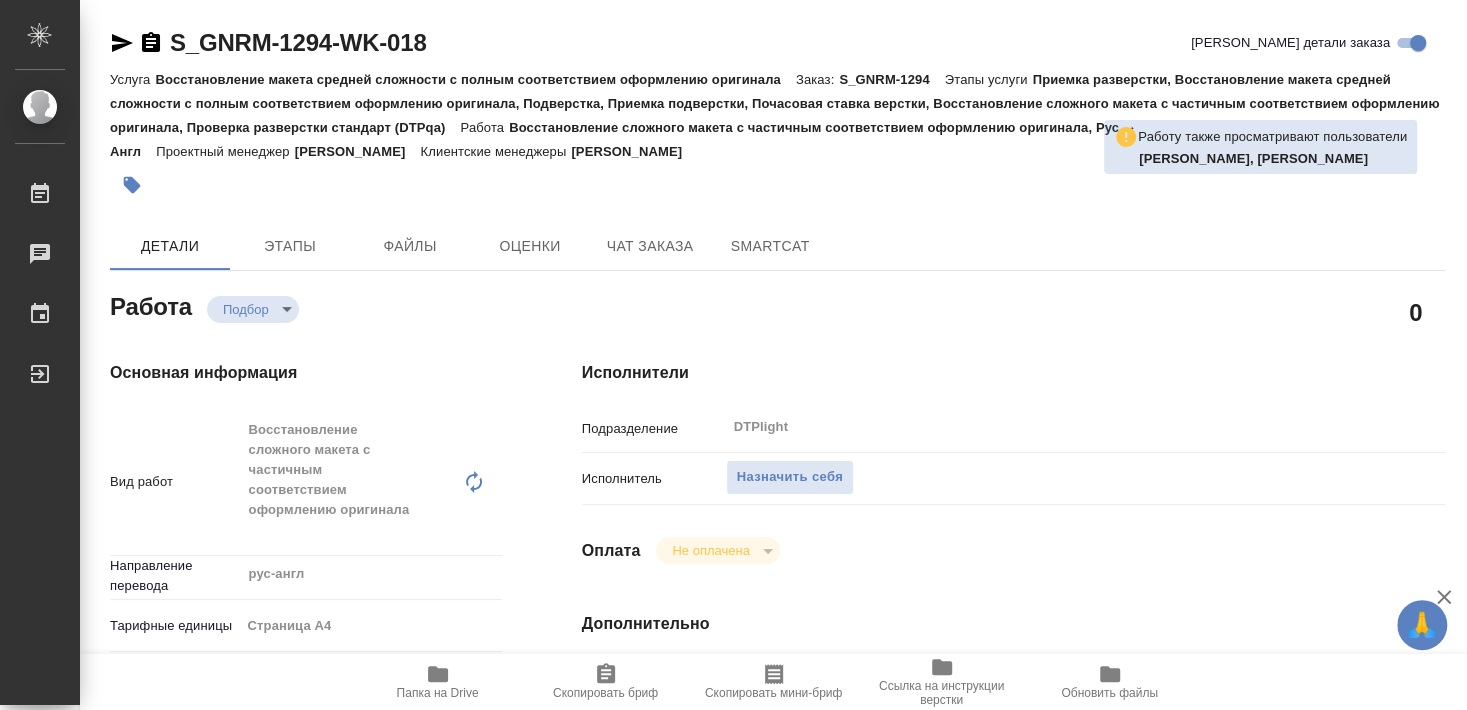 type on "x" 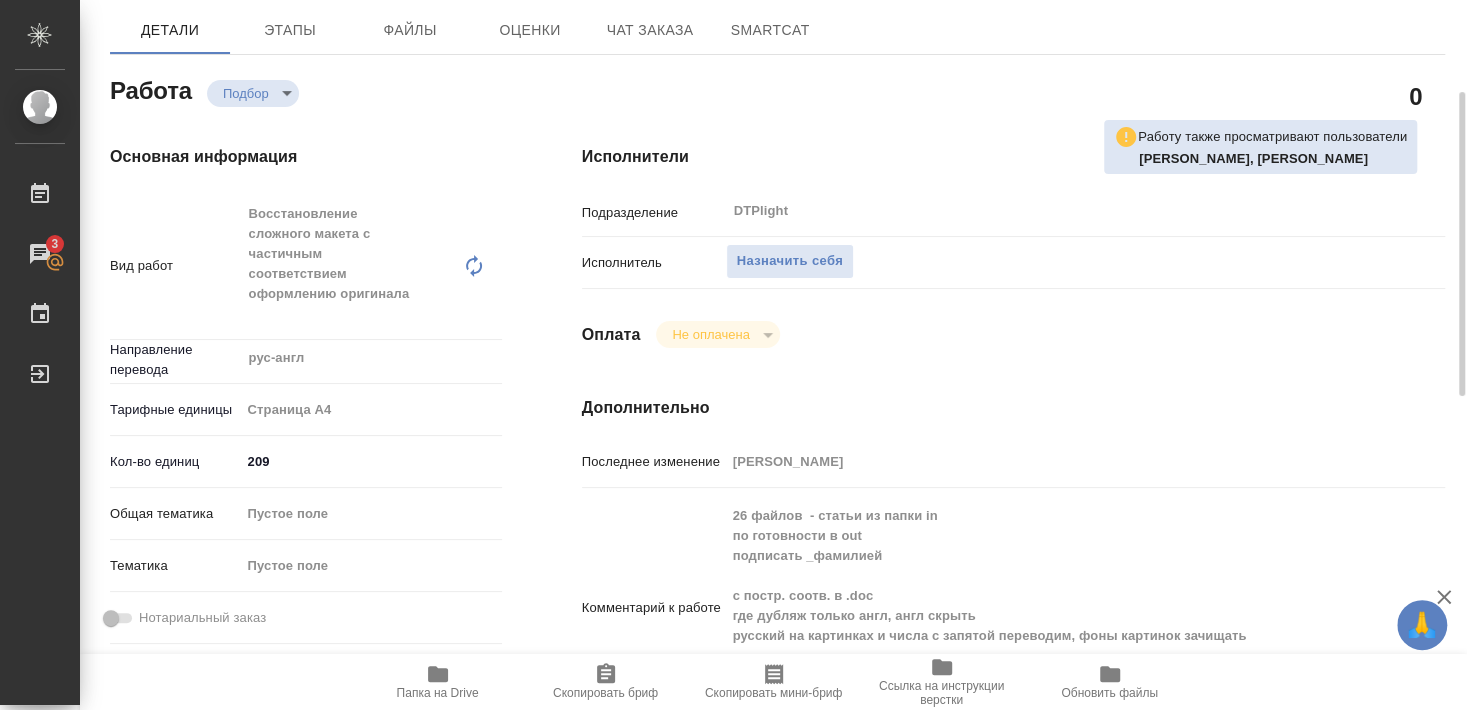 scroll, scrollTop: 324, scrollLeft: 0, axis: vertical 